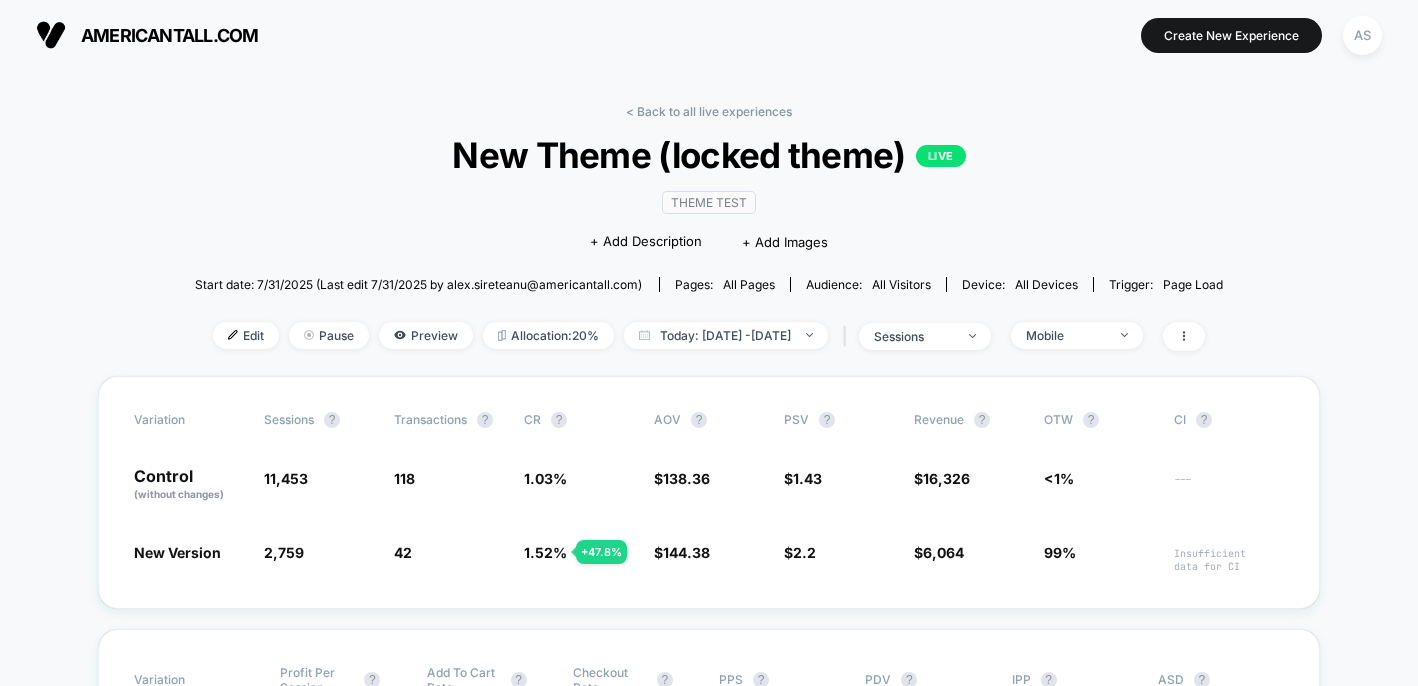 scroll, scrollTop: 0, scrollLeft: 0, axis: both 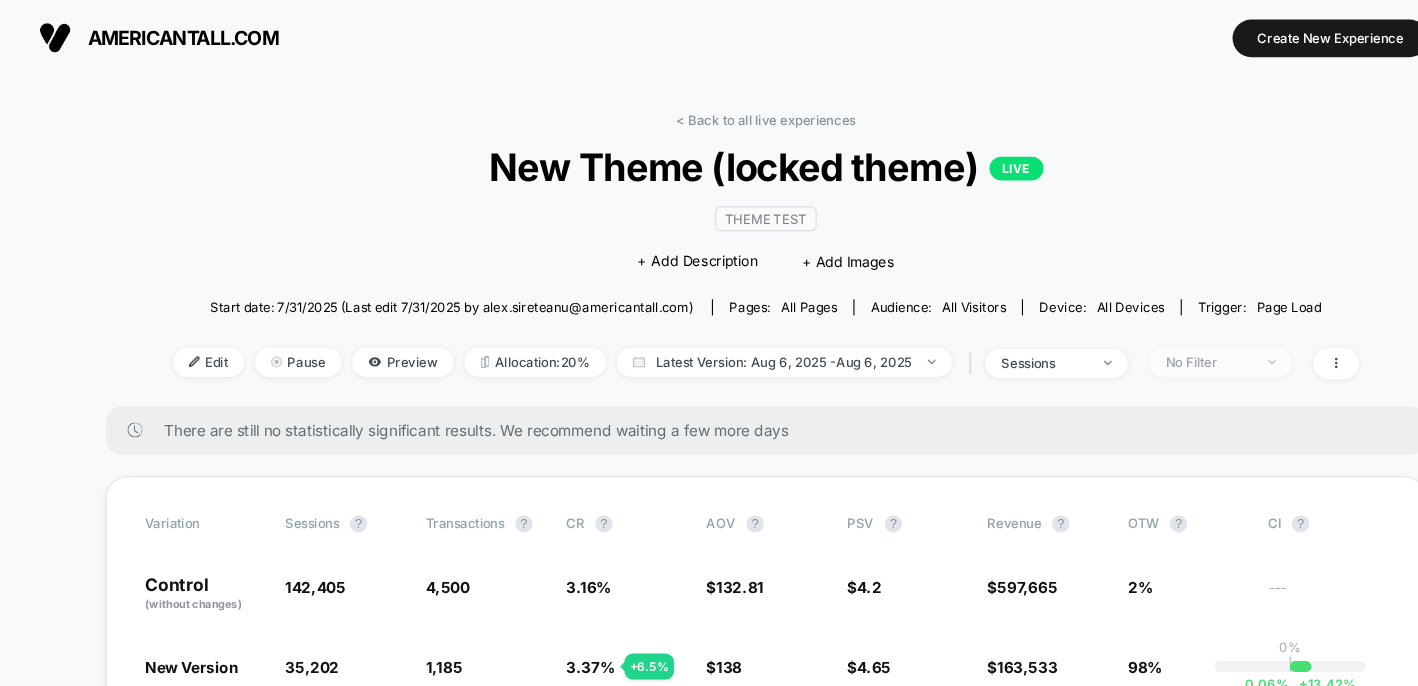 click on "No Filter" at bounding box center (1130, 335) 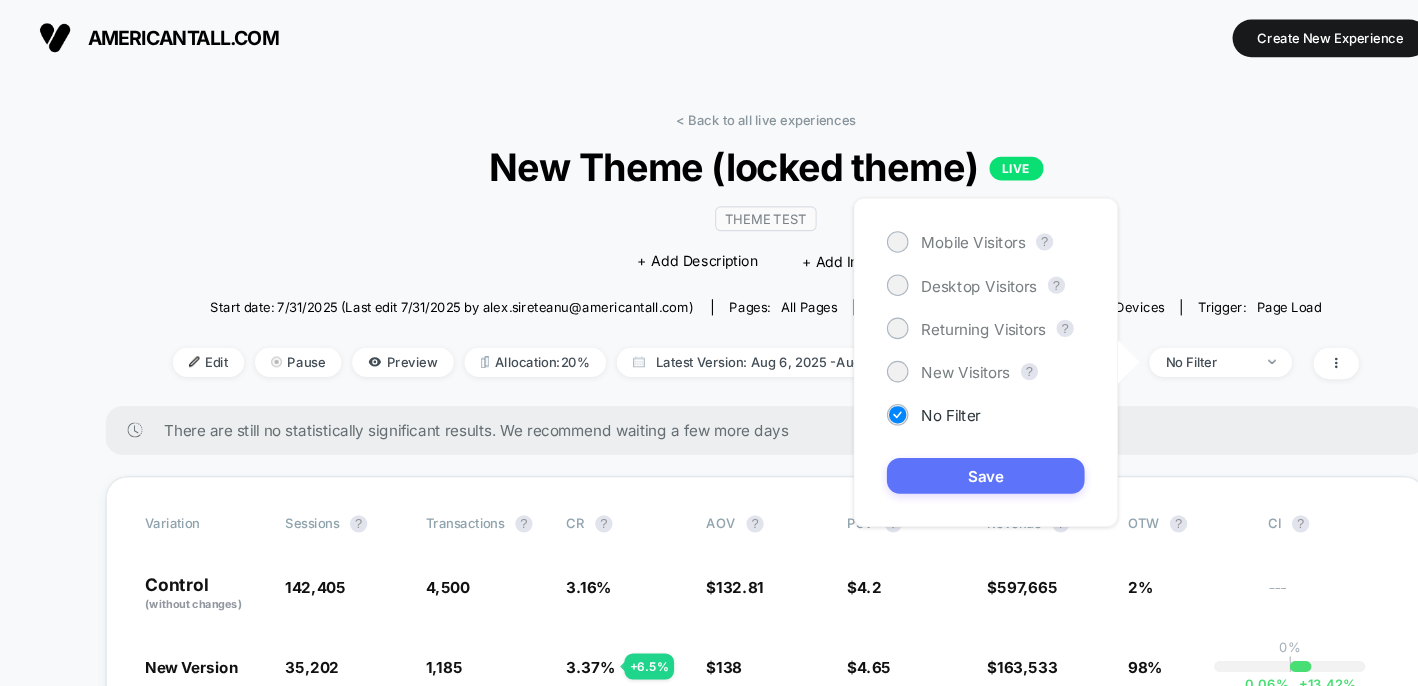 scroll, scrollTop: 0, scrollLeft: 0, axis: both 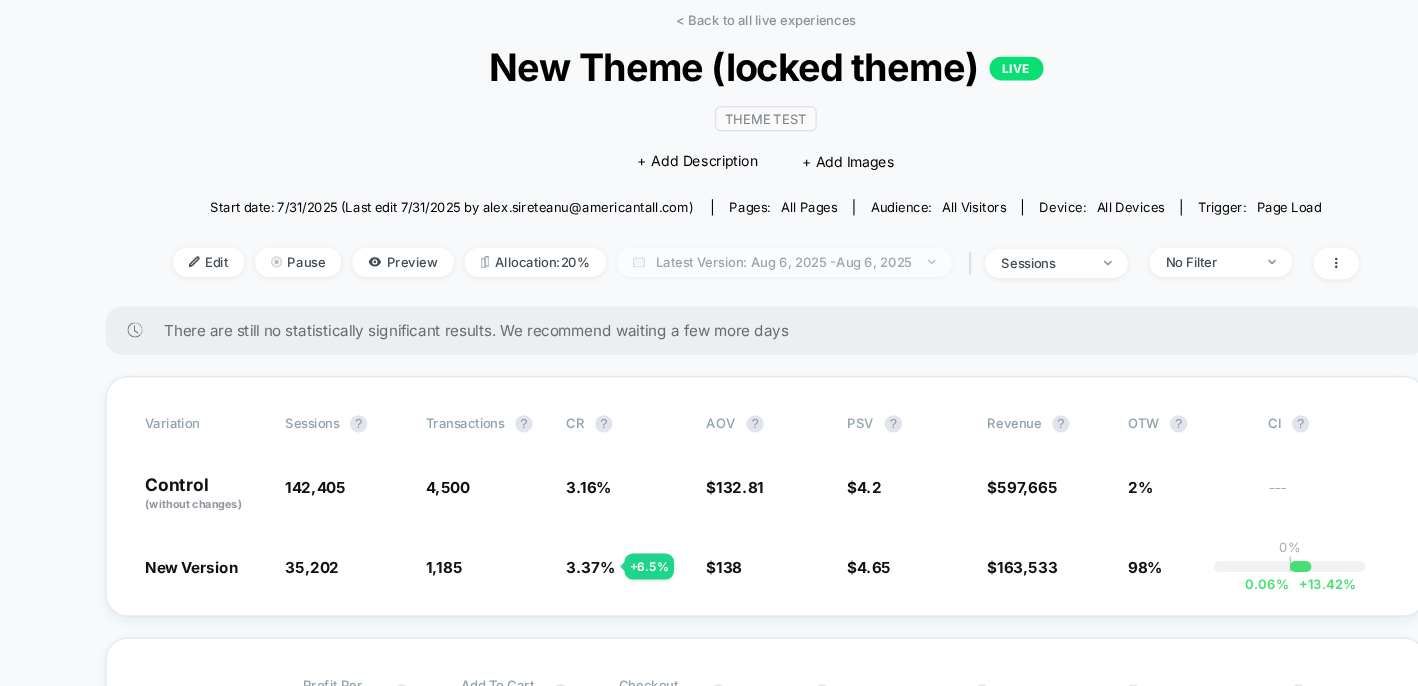 click on "Latest Version:     Aug 6, 2025    -    Aug 6, 2025" at bounding box center [726, 242] 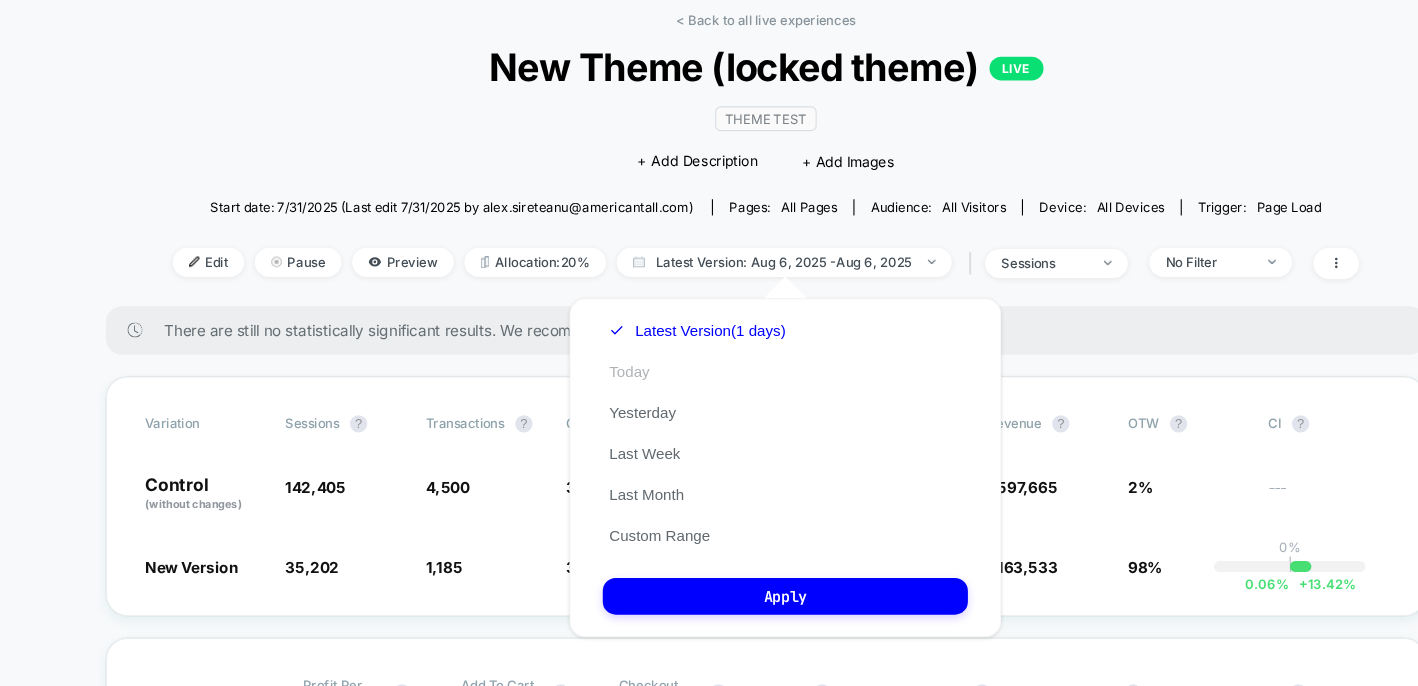 click on "Today" at bounding box center (582, 344) 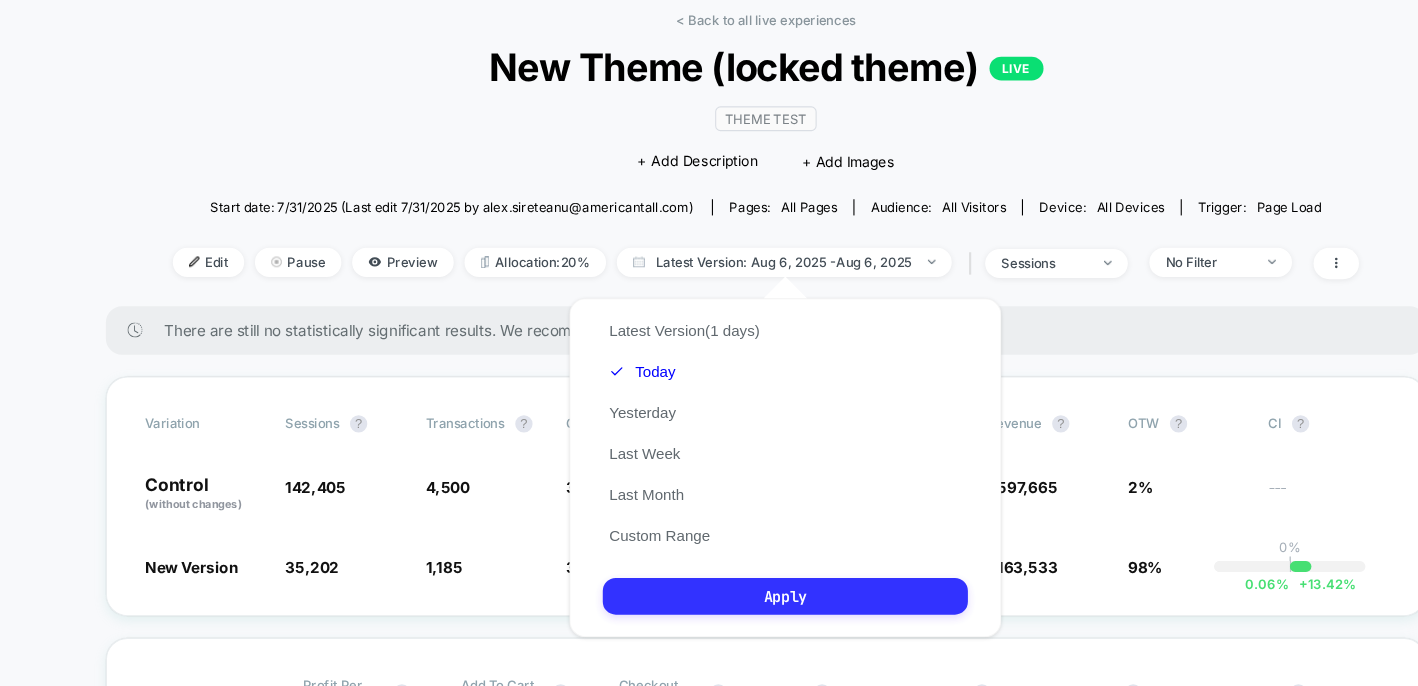 click on "Apply" at bounding box center [727, 552] 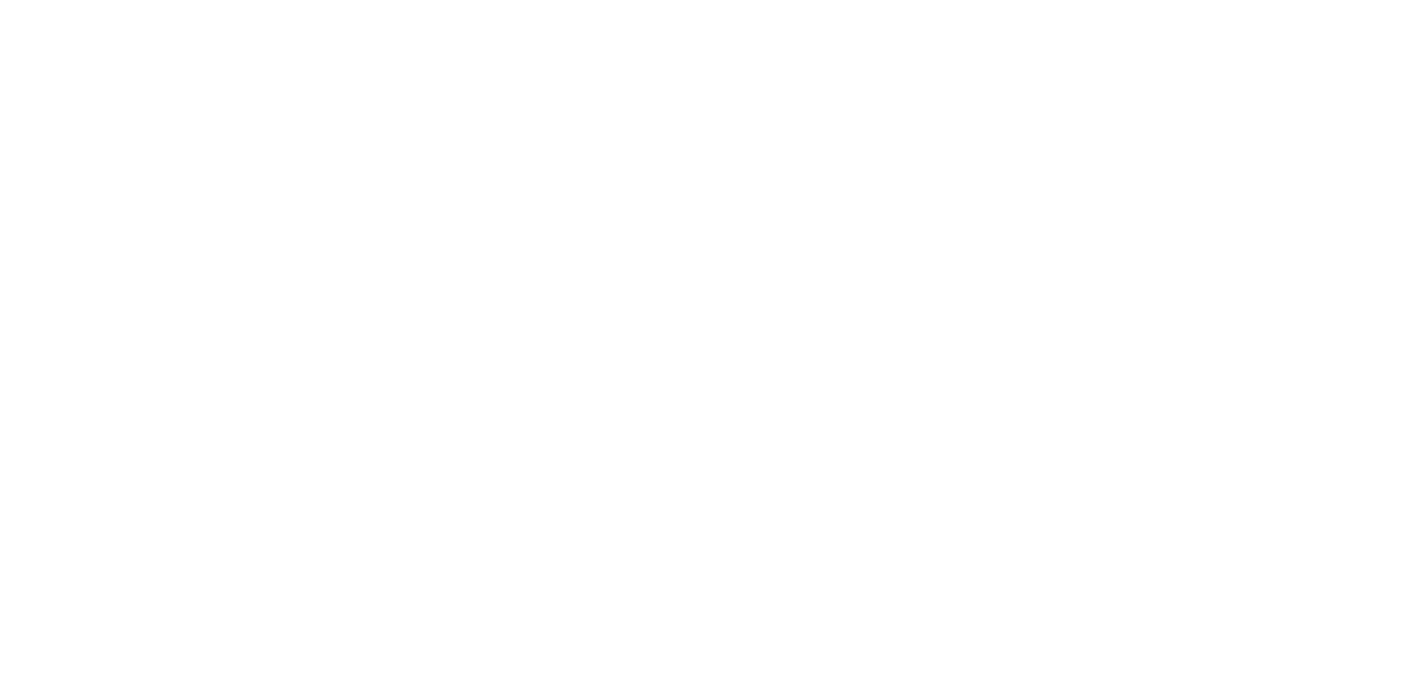 scroll, scrollTop: 0, scrollLeft: 0, axis: both 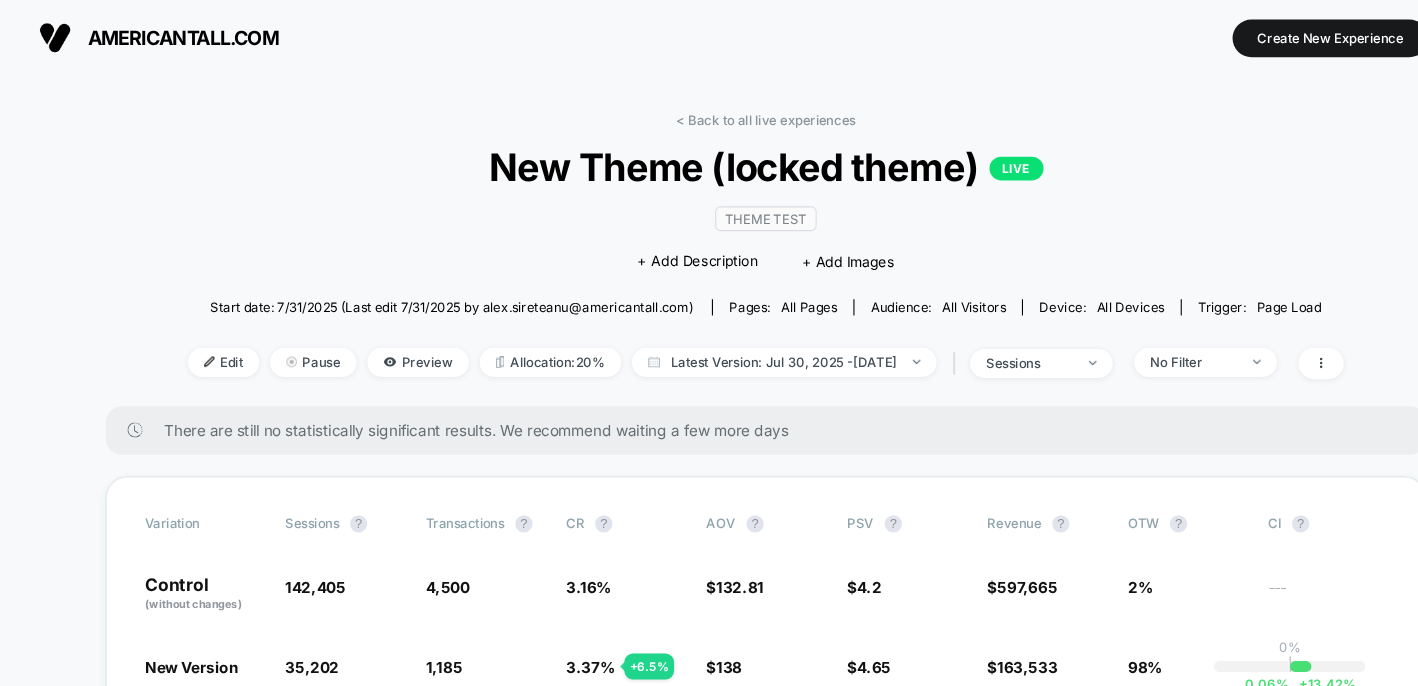 click on "Select Version < Back to all live experiences New Theme (locked theme) LIVE Theme Test Click to edit experience details + Add Description + Add Images Start date: [DATE] (Last edit [DATE] by [EMAIL]) Pages: all pages Audience: All Visitors Device: all devices Trigger: Page Load Edit Pause Preview Allocation: 20% Latest Version: [DATE] - [DATE] | sessions No Filter" at bounding box center [709, 240] 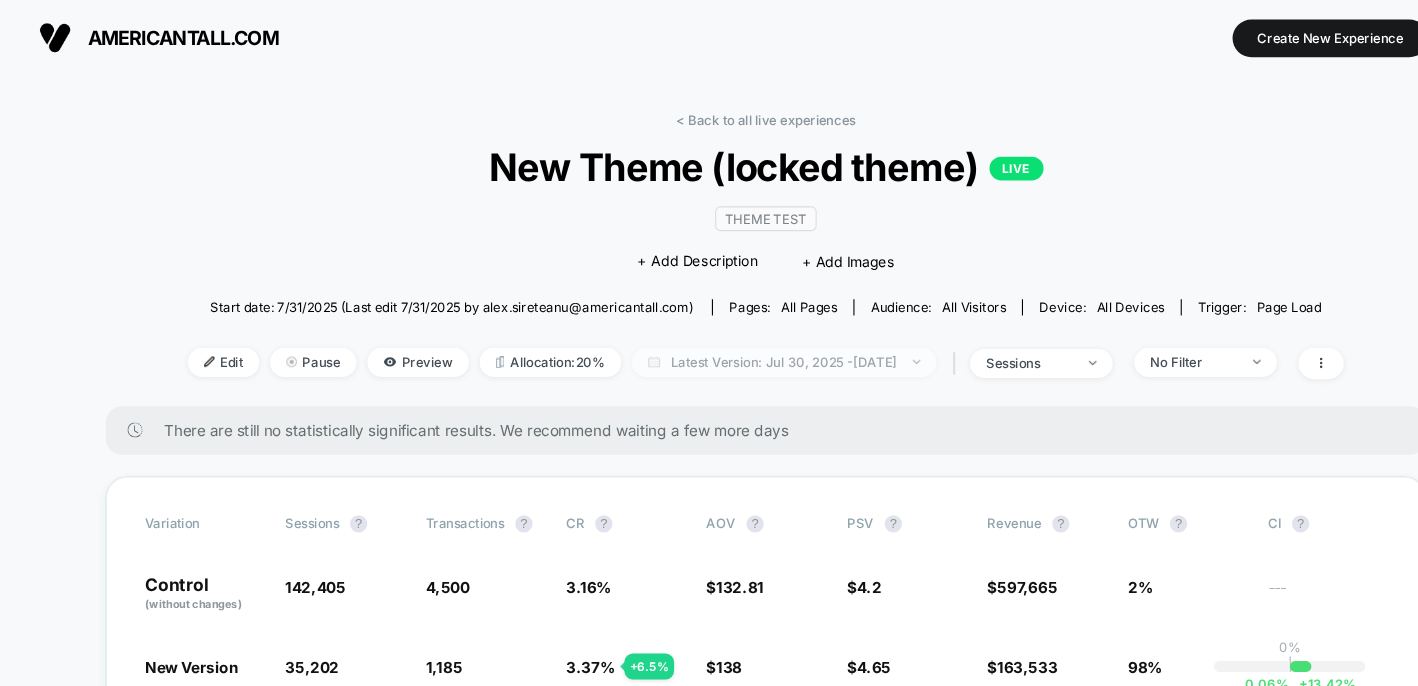 click on "Latest Version:     [DATE]    -    [DATE]" at bounding box center (726, 335) 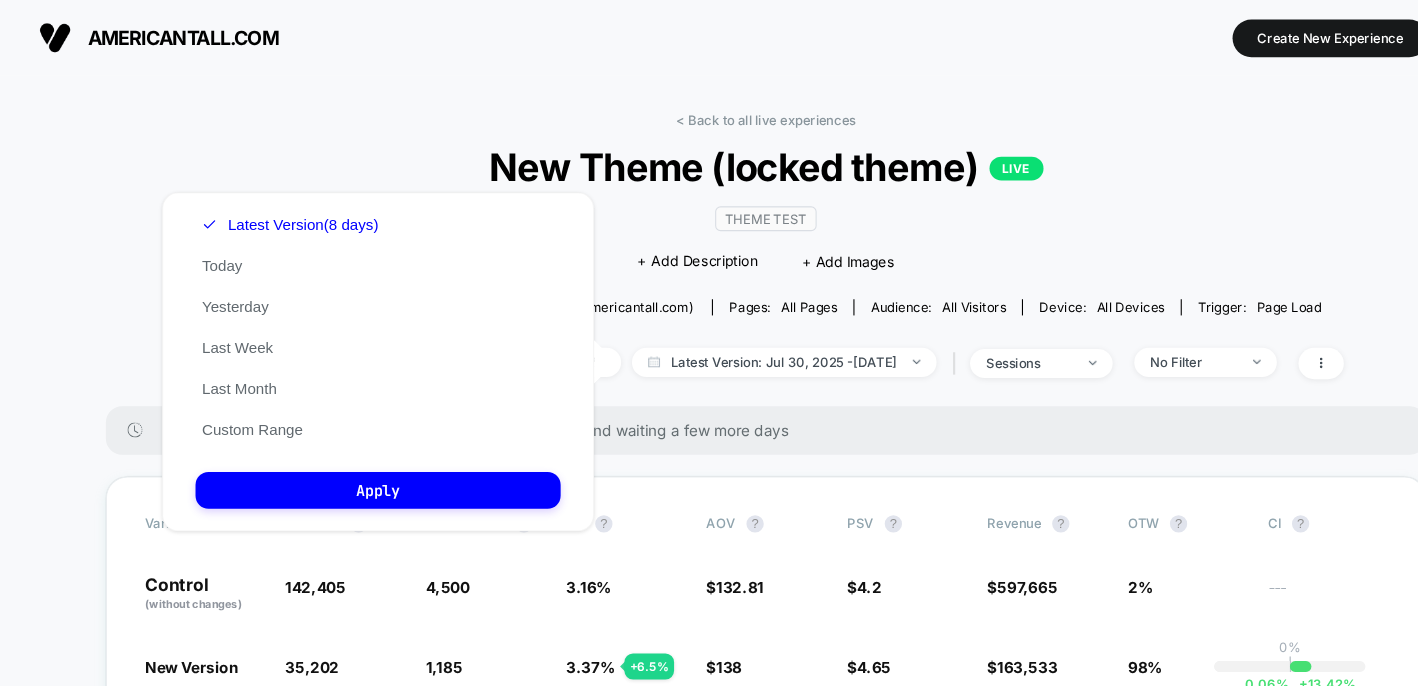 click on "Latest Version  (8 days) Today Yesterday Last Week Last Month Custom Range" at bounding box center [268, 303] 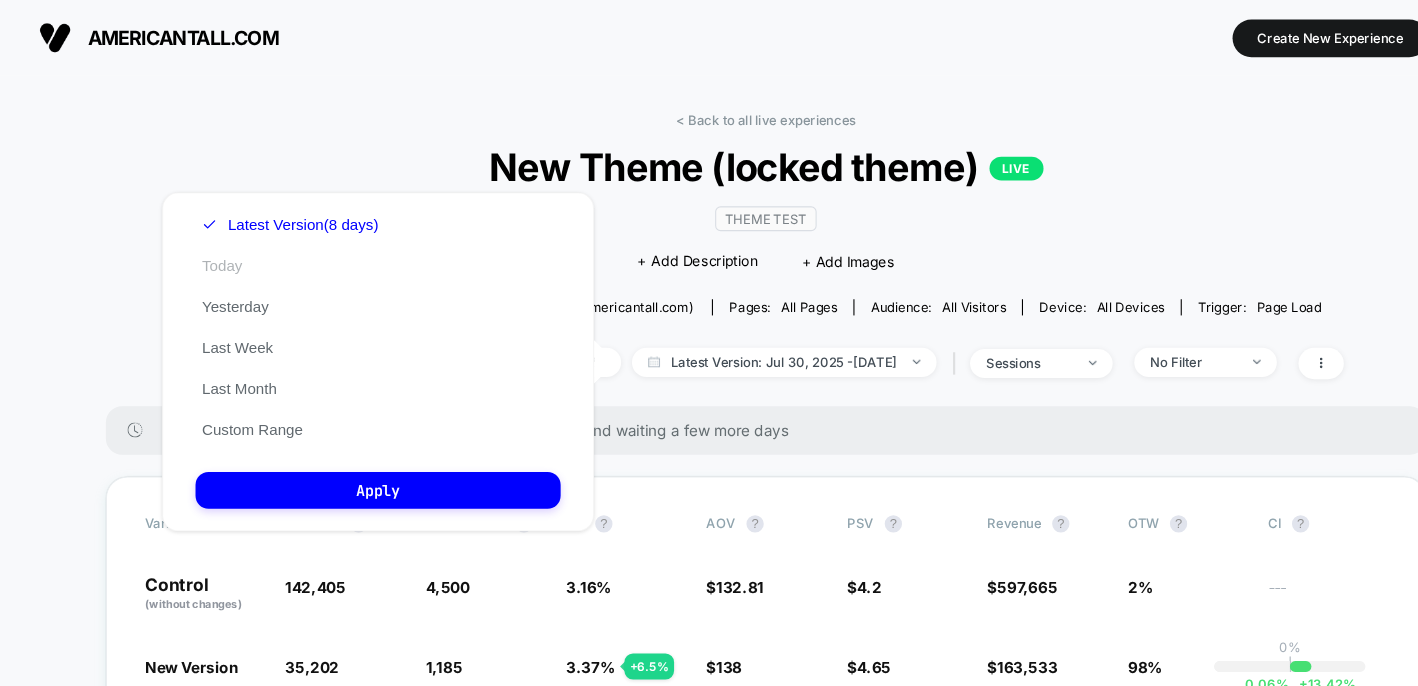 click on "Today" at bounding box center (205, 246) 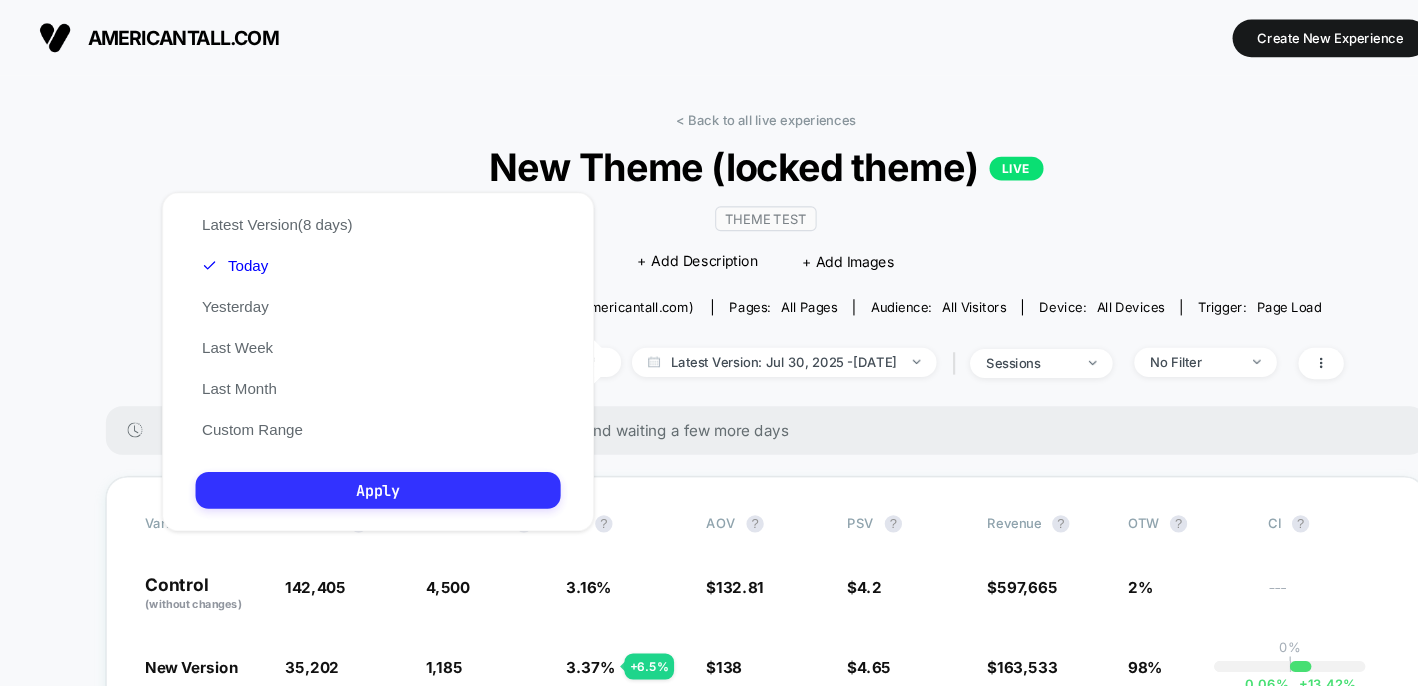 click on "Apply" at bounding box center [350, 454] 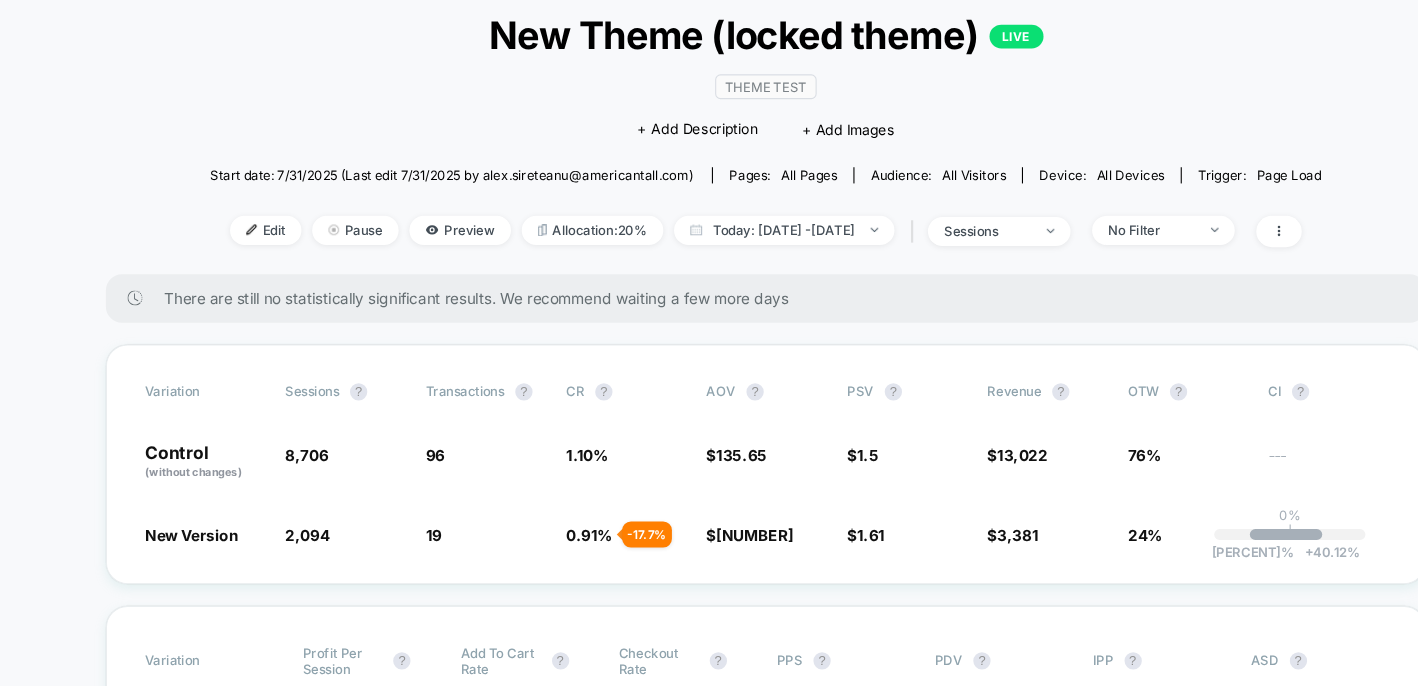 scroll, scrollTop: 185, scrollLeft: 0, axis: vertical 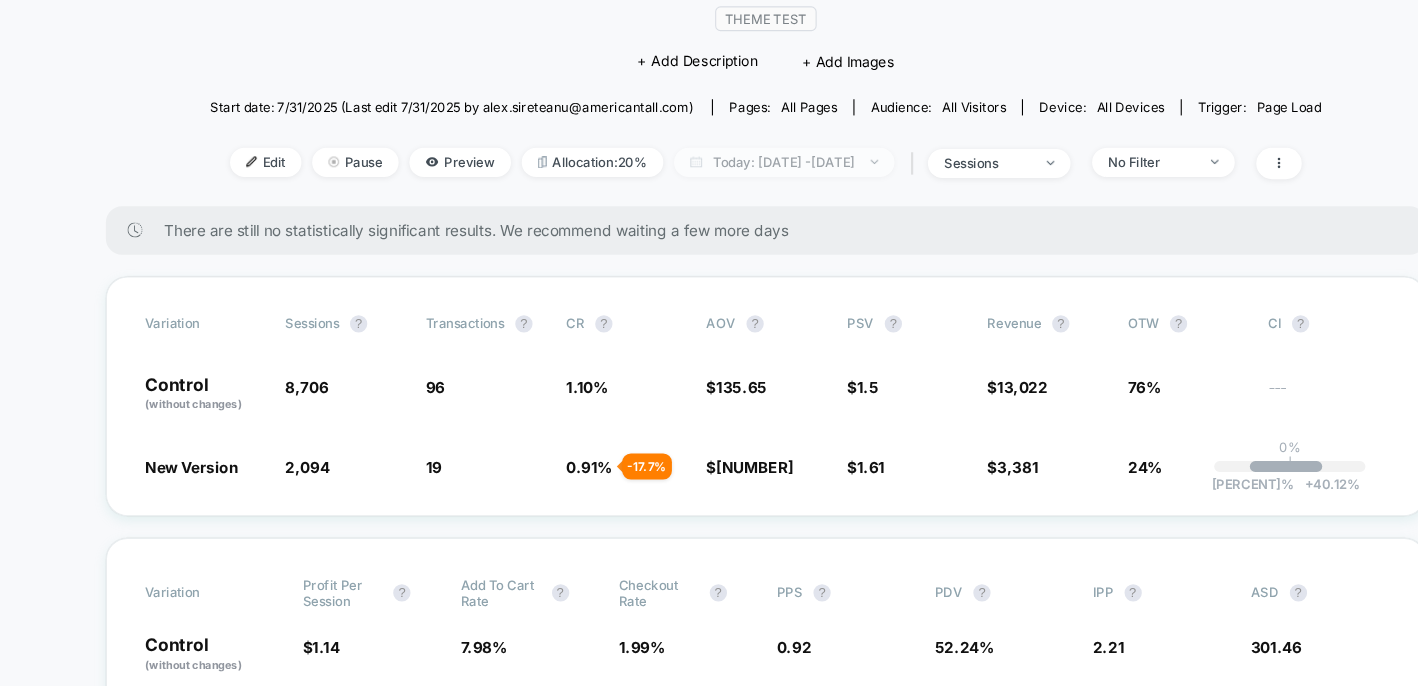 click on "Today: [DATE]    -    [DATE]" at bounding box center [726, 150] 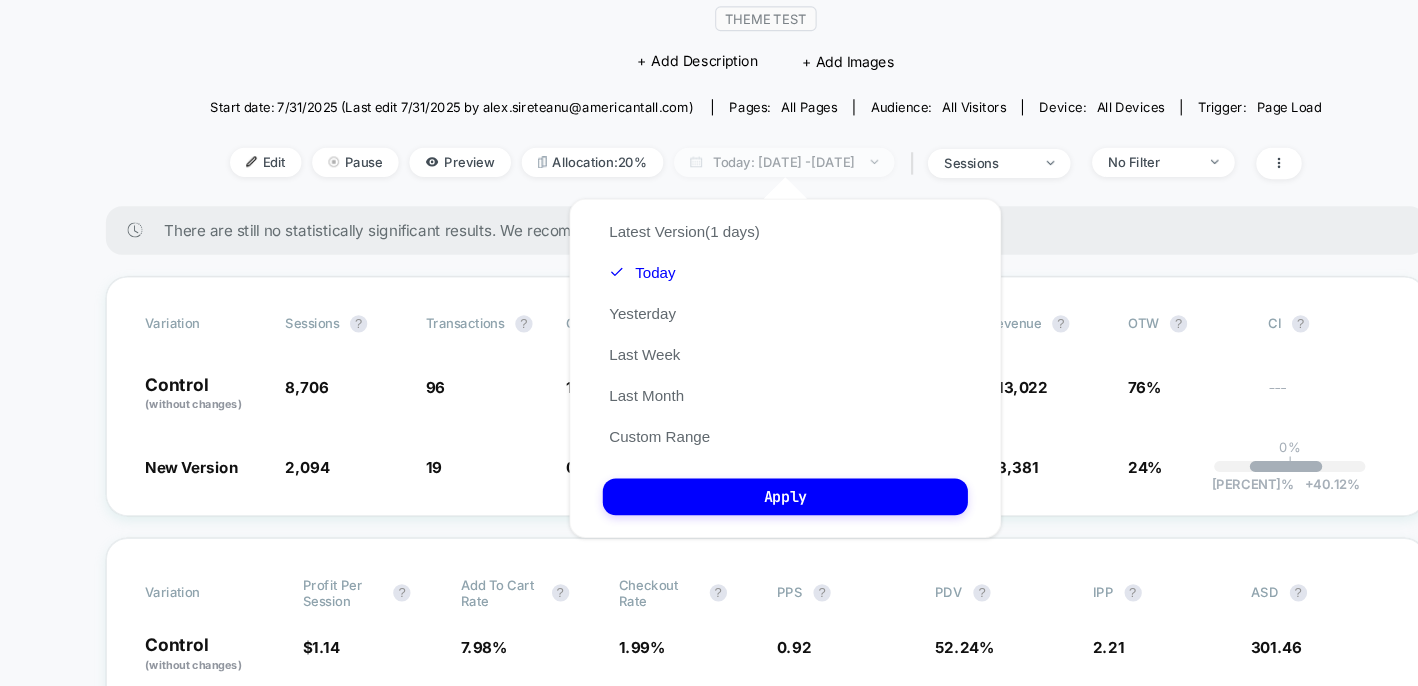 click on "Today: [DATE]    -    [DATE]" at bounding box center [726, 150] 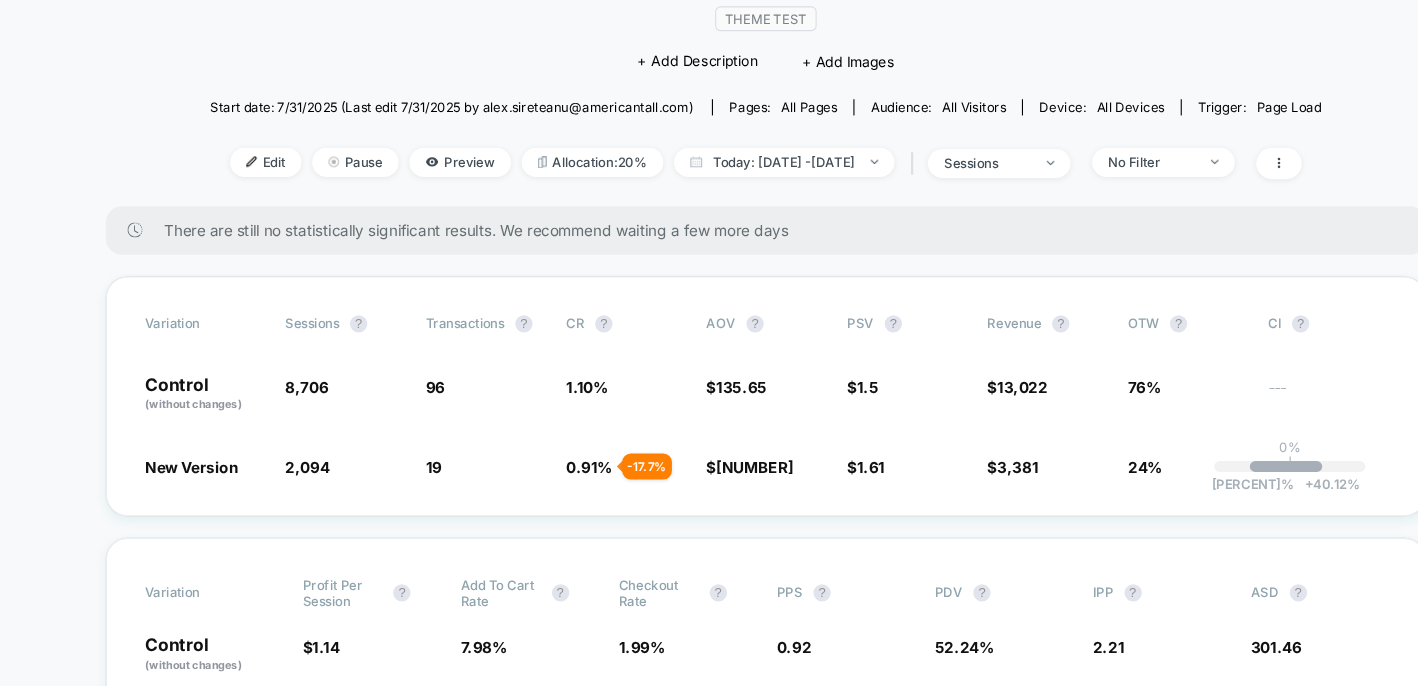 click on "There are still no statistically significant results. We recommend waiting a few more days" at bounding box center (716, 213) 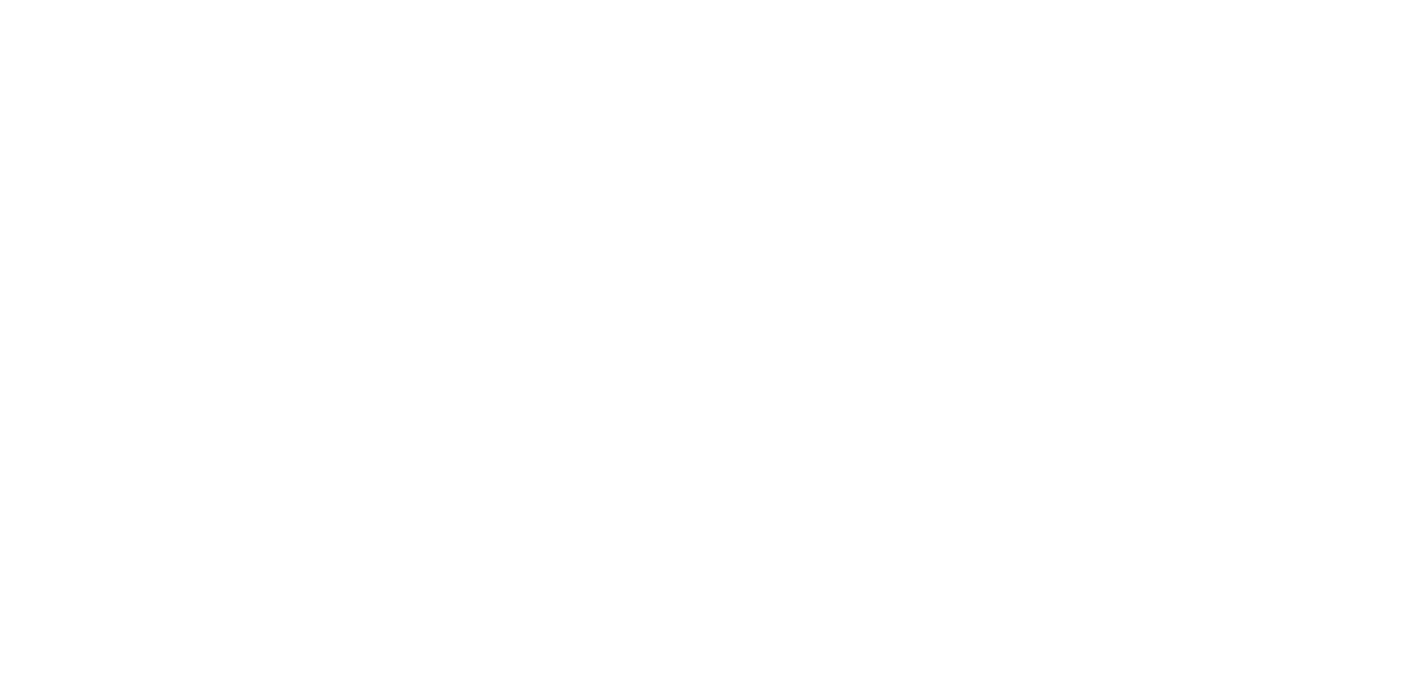 scroll, scrollTop: 0, scrollLeft: 0, axis: both 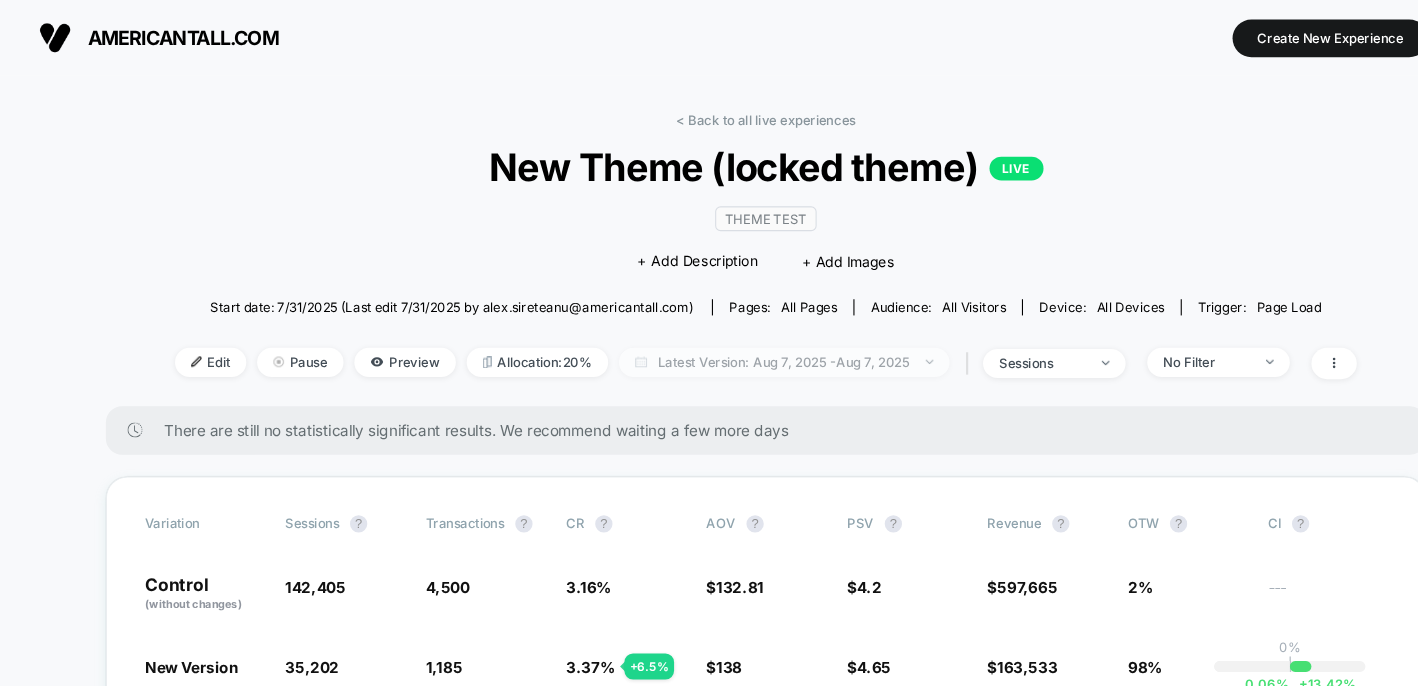 click on "Latest Version:     Aug 7, 2025    -    Aug 7, 2025" at bounding box center (726, 335) 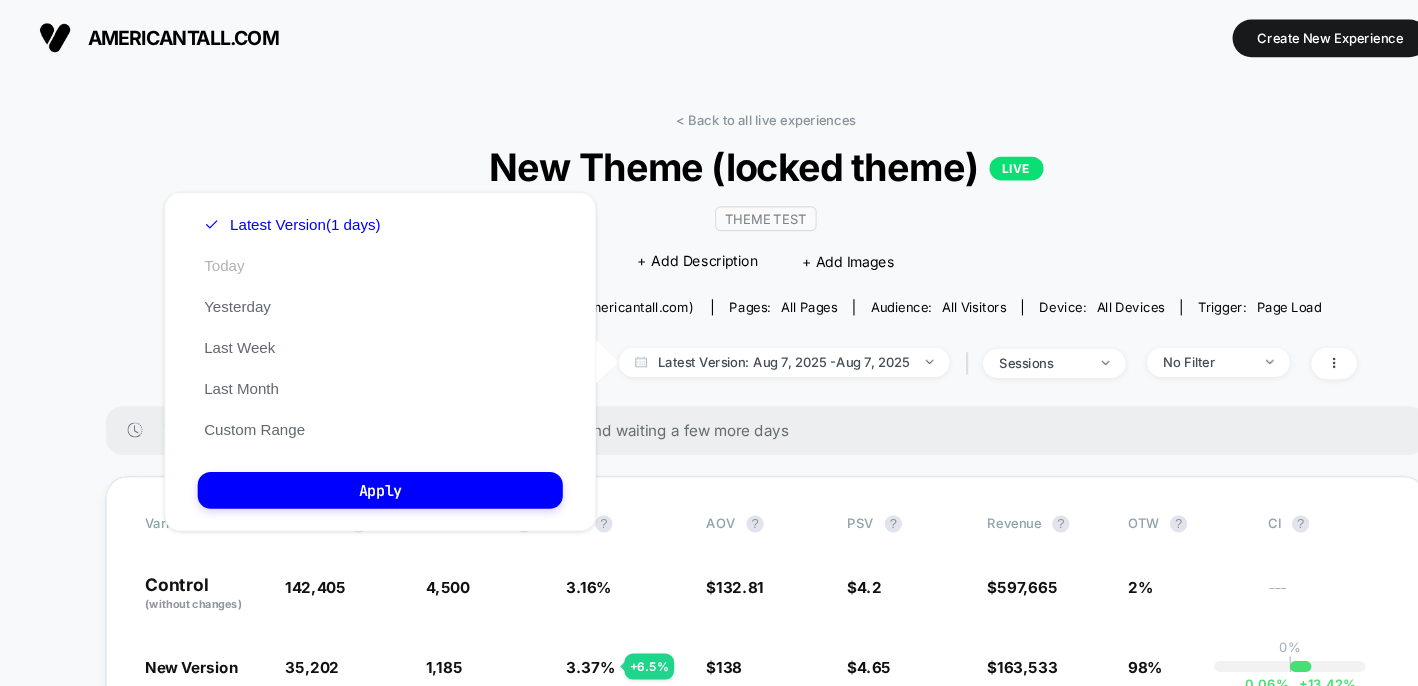 click on "Today" at bounding box center (207, 246) 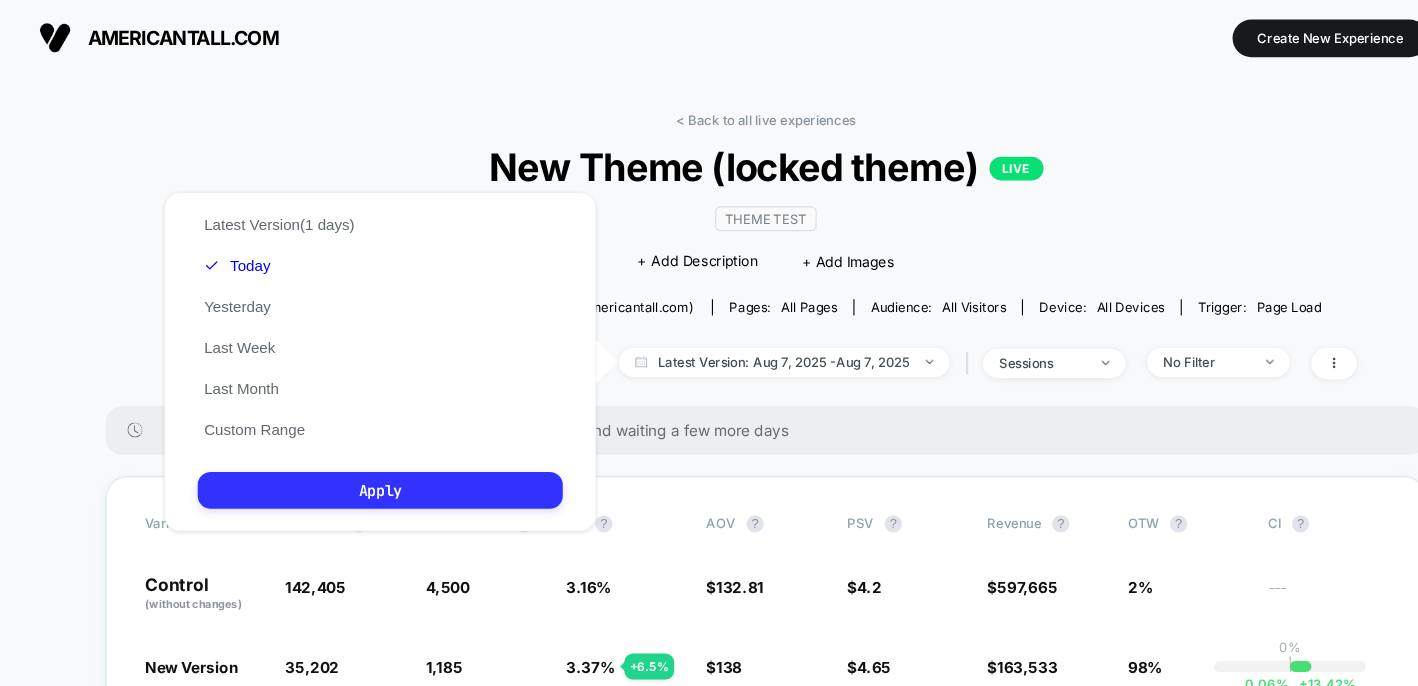 click on "Apply" at bounding box center [352, 454] 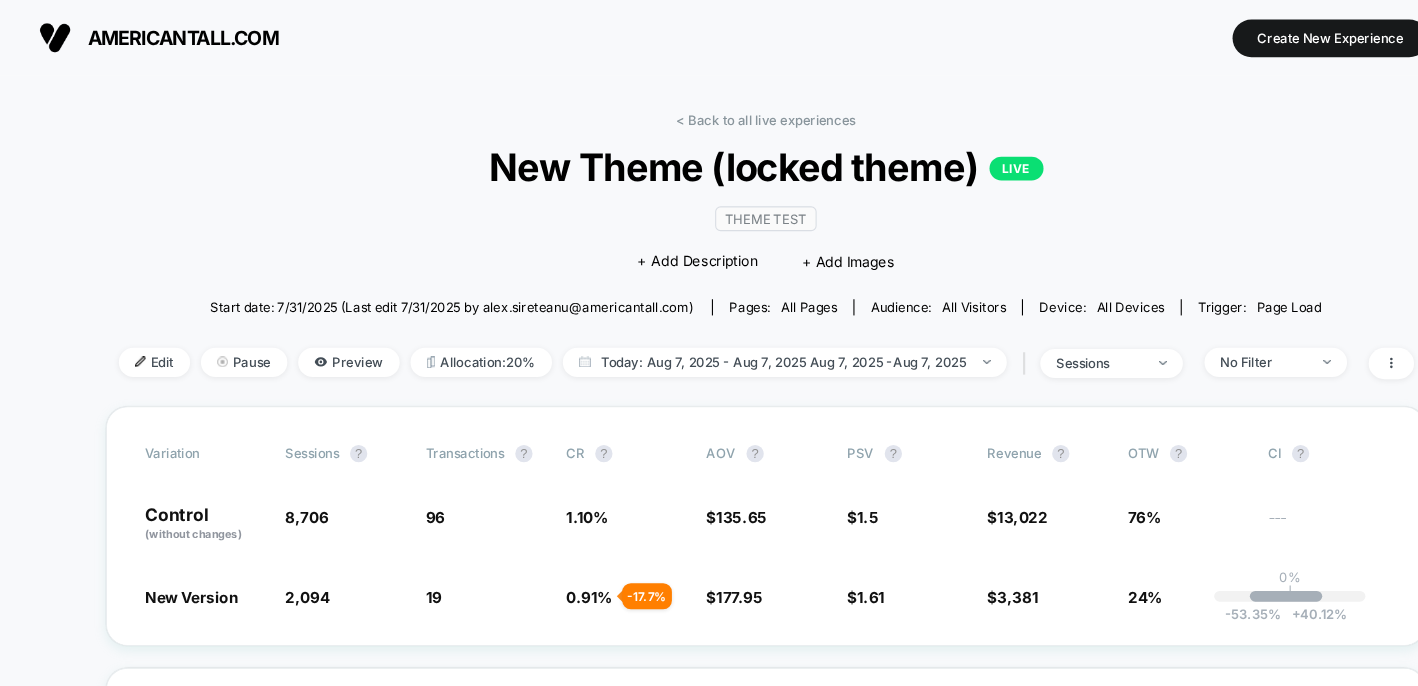click on "< Back to all live experiences  New Theme (locked theme) LIVE Theme Test Click to edit experience details + Add Description + Add Images Start date: 7/31/2025 (Last edit 7/31/2025 by alex.sireteanu@americantall.com) Pages: all pages Audience: All Visitors Device: all devices Trigger: Page Load Edit Pause  Preview Allocation:  20% Today:     Aug 7, 2025    -    Aug 7, 2025 |   sessions   No Filter" at bounding box center [709, 240] 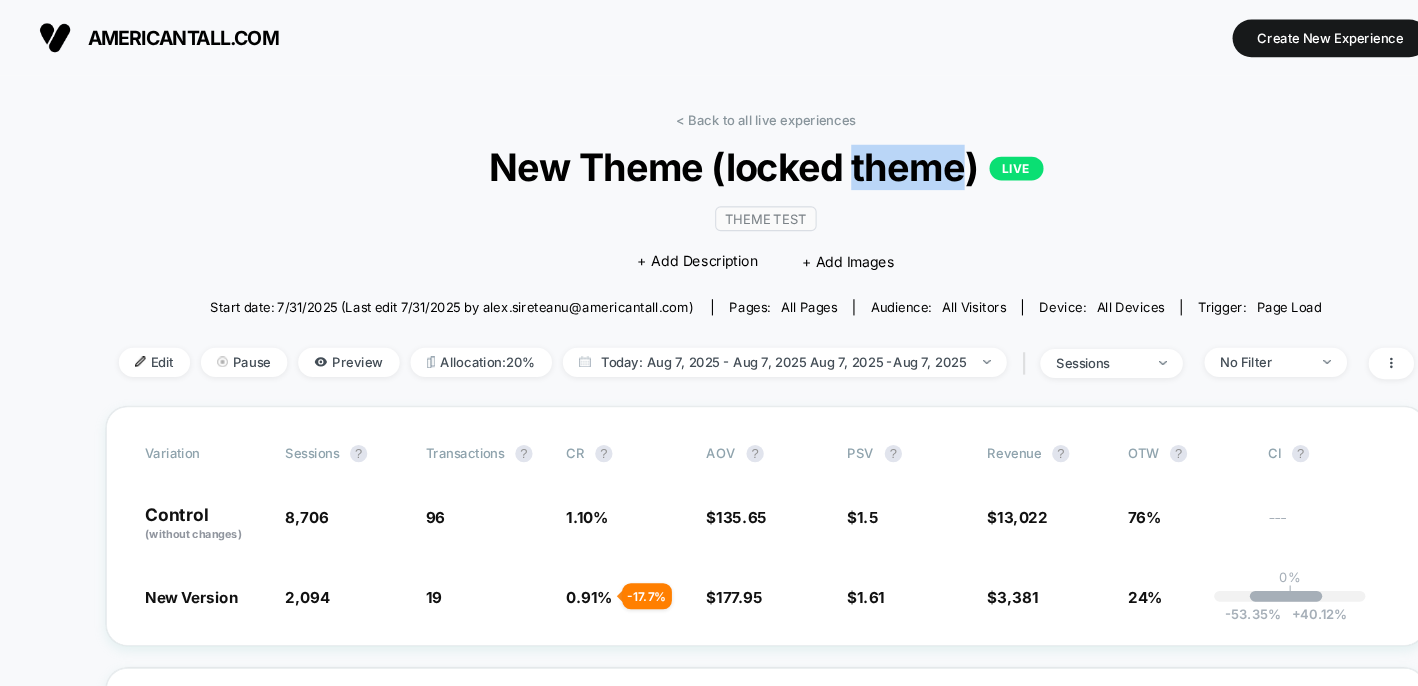 click on "New Theme (locked theme) LIVE" at bounding box center [708, 155] 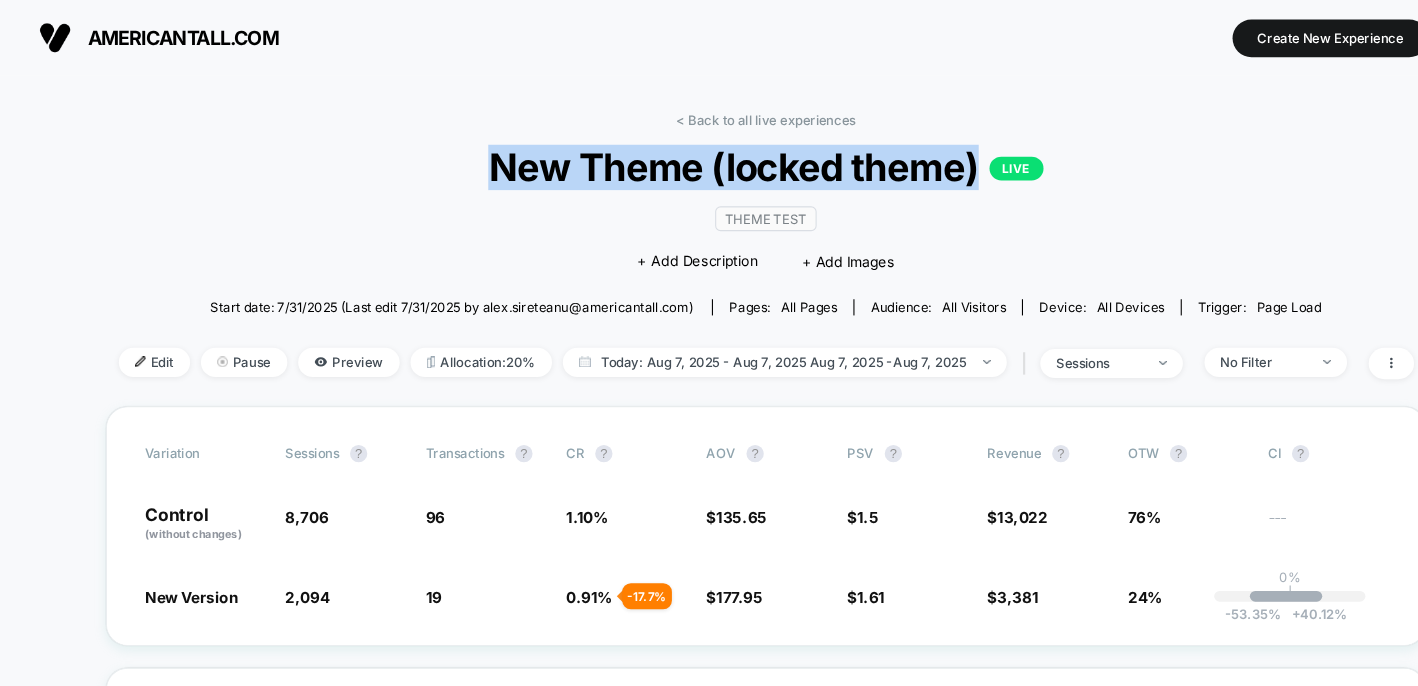 click on "New Theme (locked theme) LIVE" at bounding box center [708, 155] 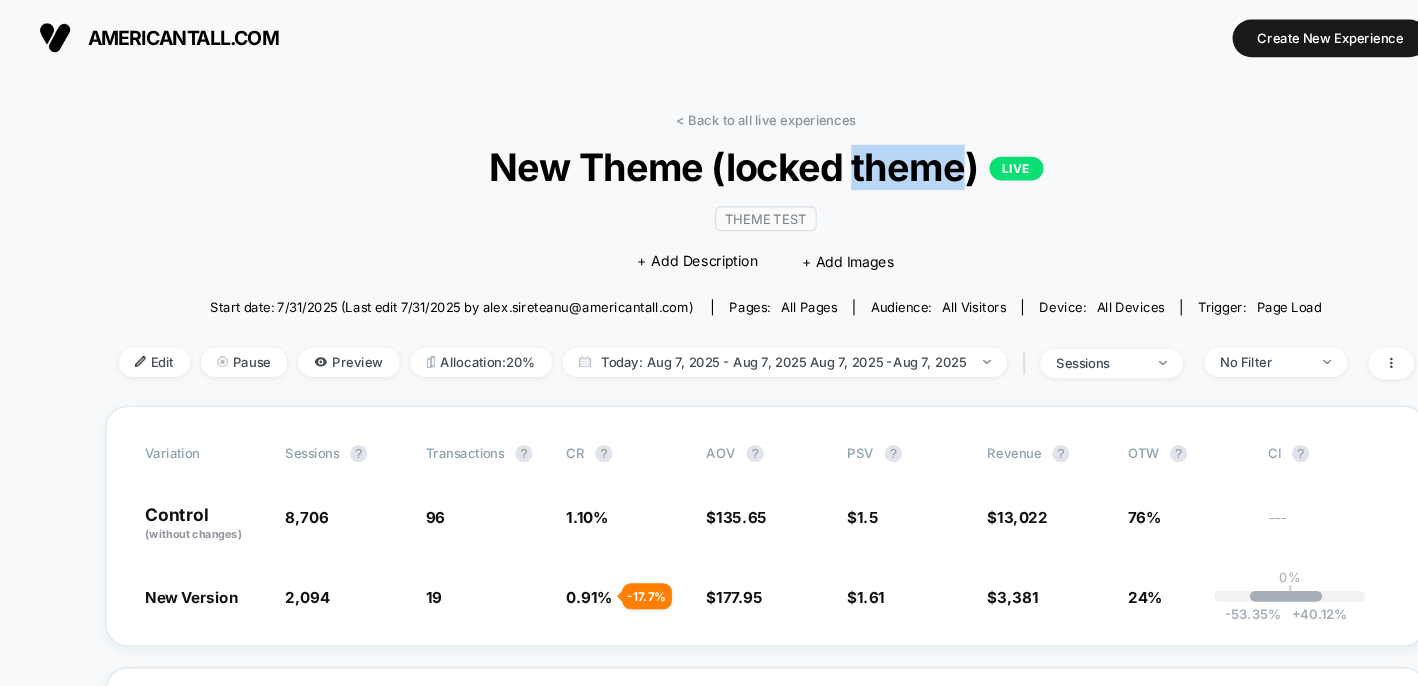 click on "New Theme (locked theme) LIVE" at bounding box center (708, 155) 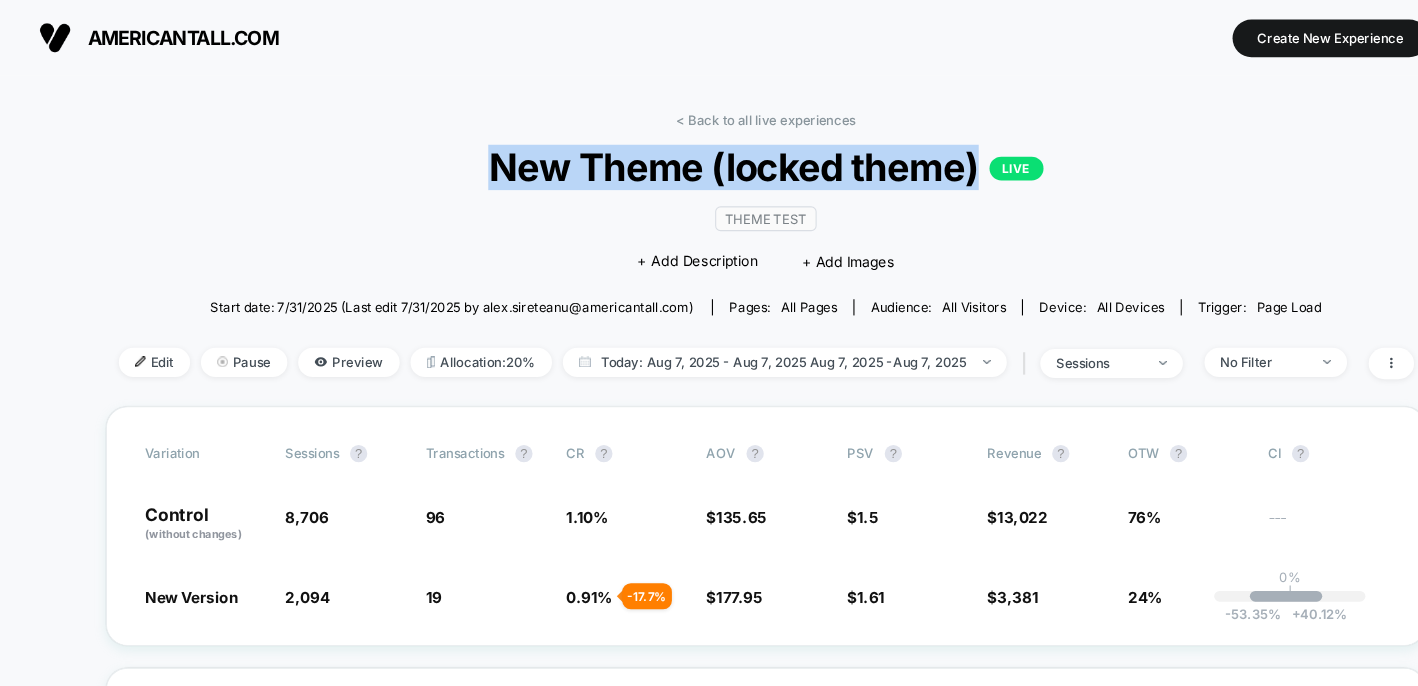 click on "New Theme (locked theme) LIVE" at bounding box center (708, 155) 